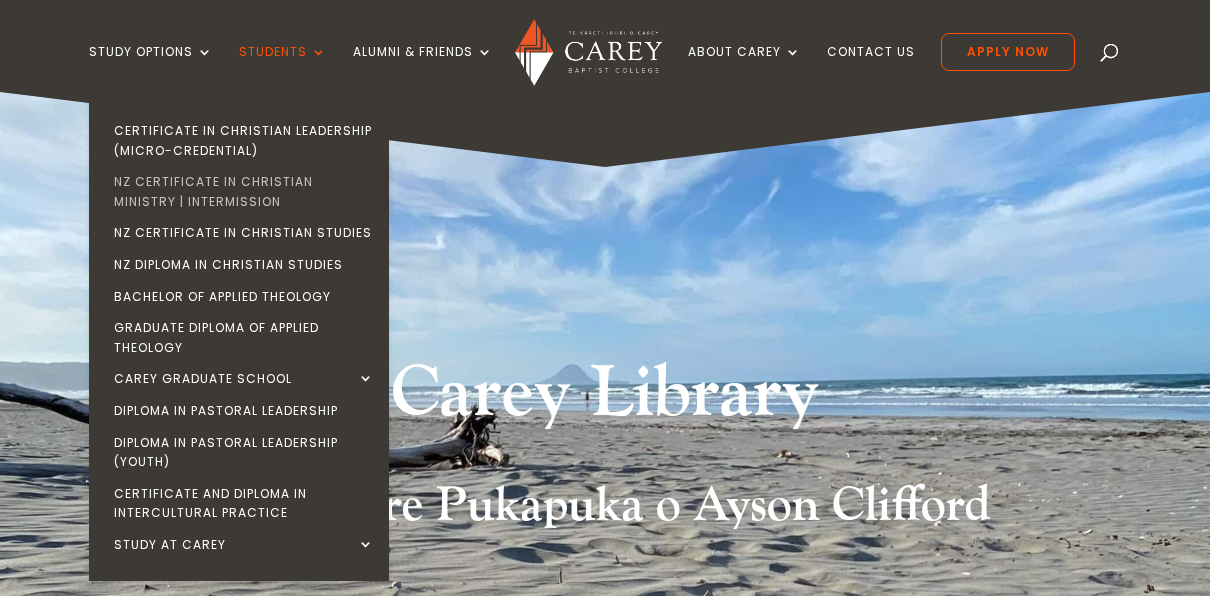 scroll, scrollTop: 100, scrollLeft: 0, axis: vertical 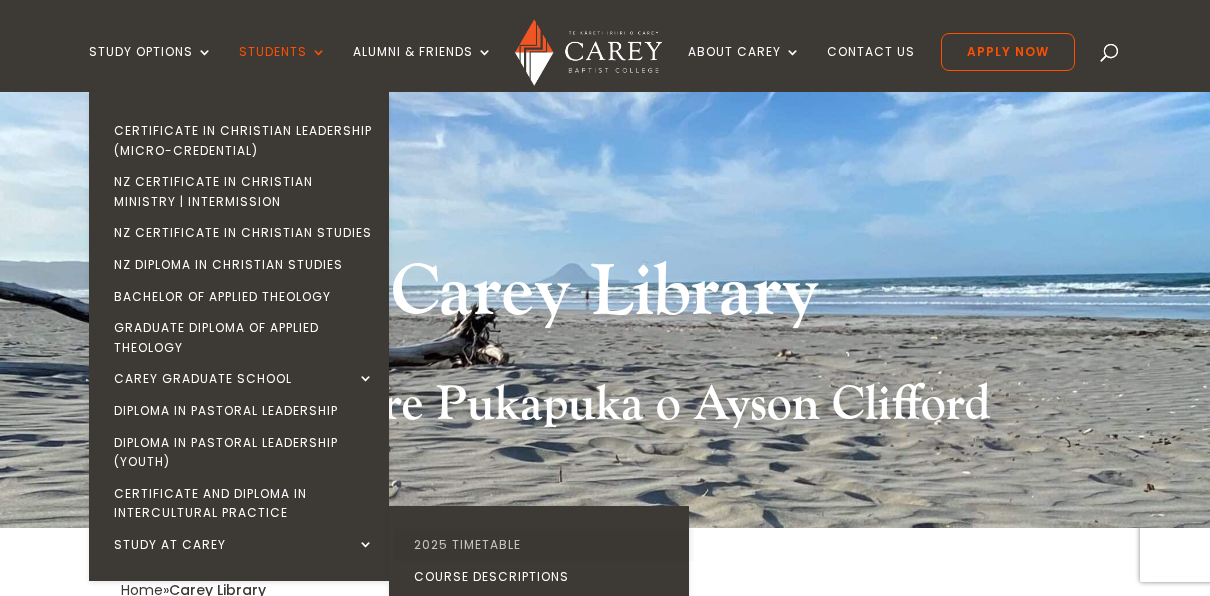 click on "2025 Timetable" at bounding box center (544, 545) 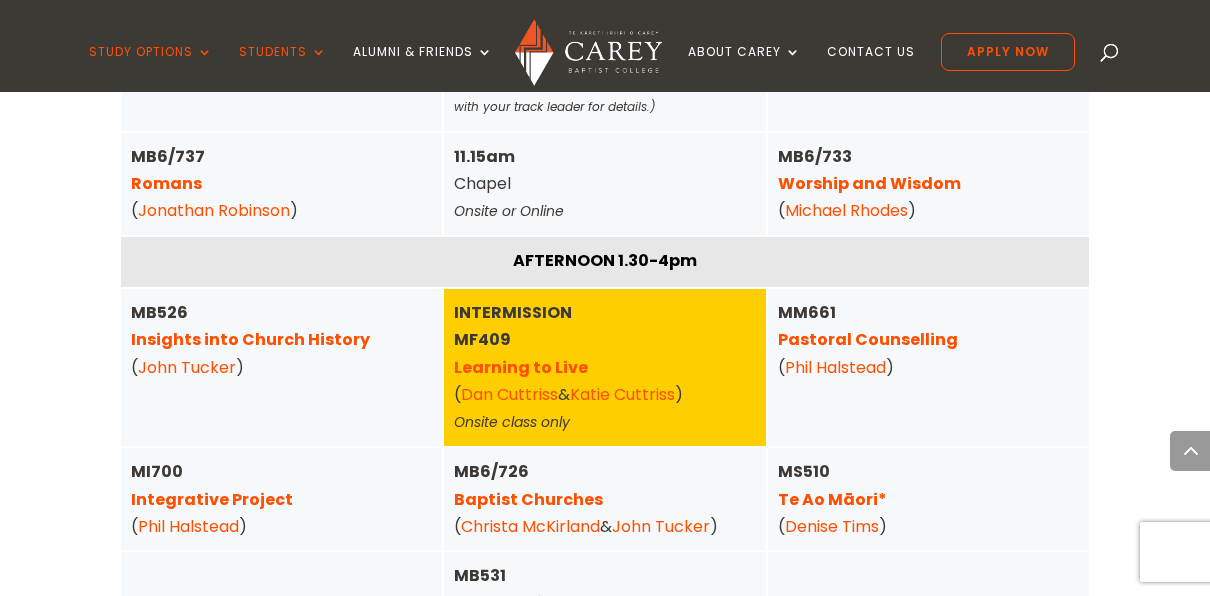 scroll, scrollTop: 3400, scrollLeft: 0, axis: vertical 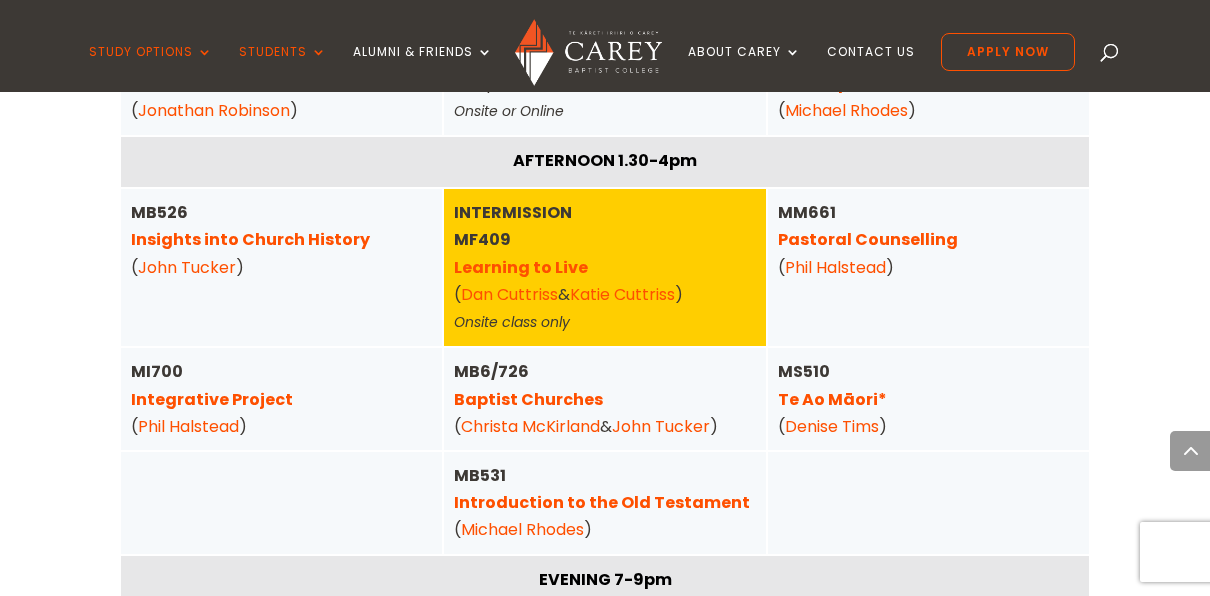 click on "Pastoral Counselling" at bounding box center (868, 239) 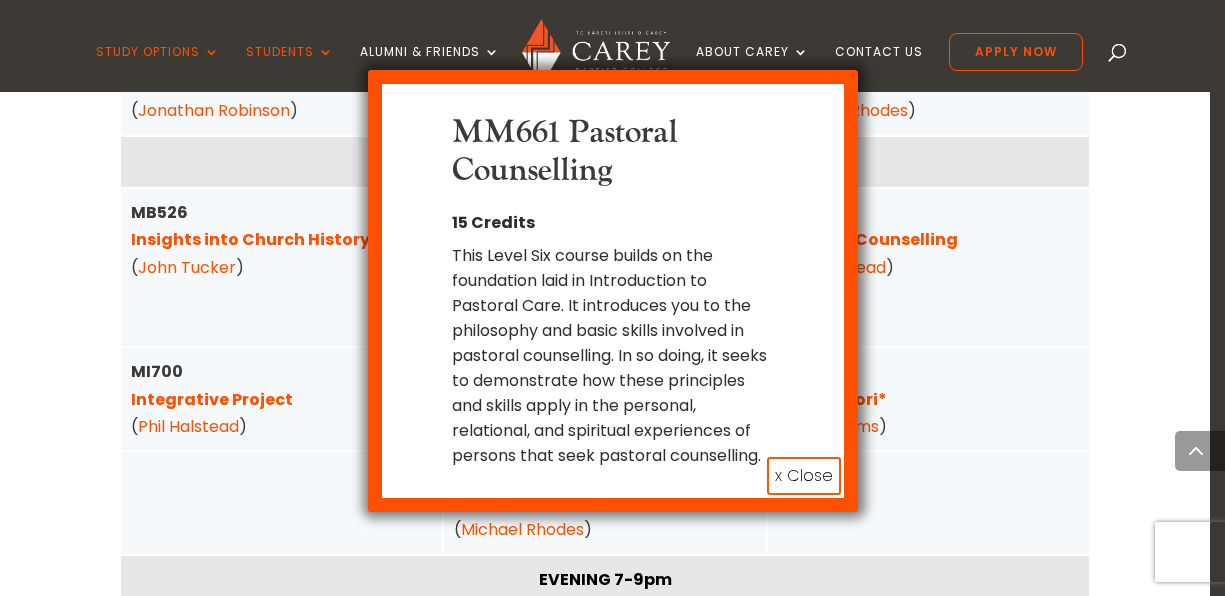 click on "x Close" at bounding box center (804, 476) 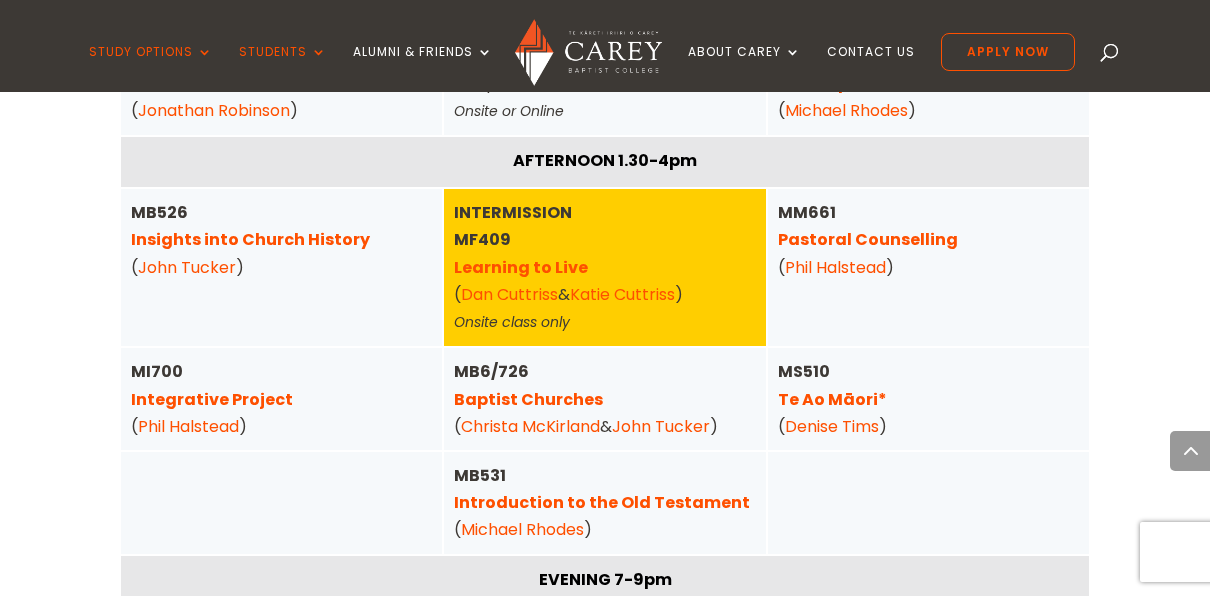 click on "Pastoral Counselling" at bounding box center [868, 239] 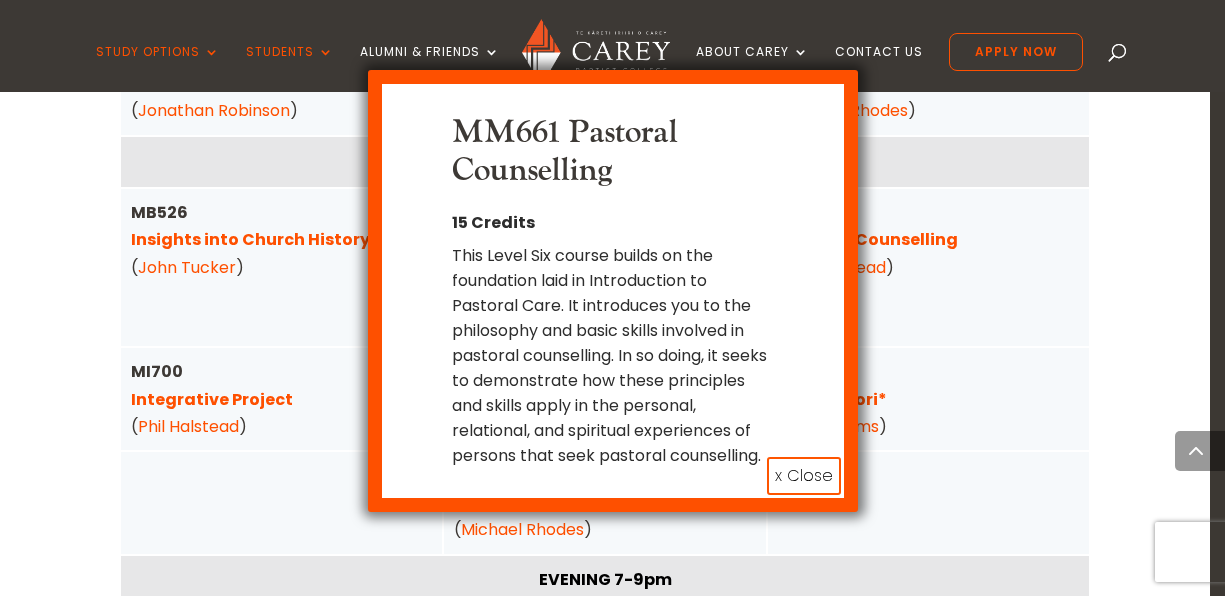 click on "x Close" at bounding box center [804, 476] 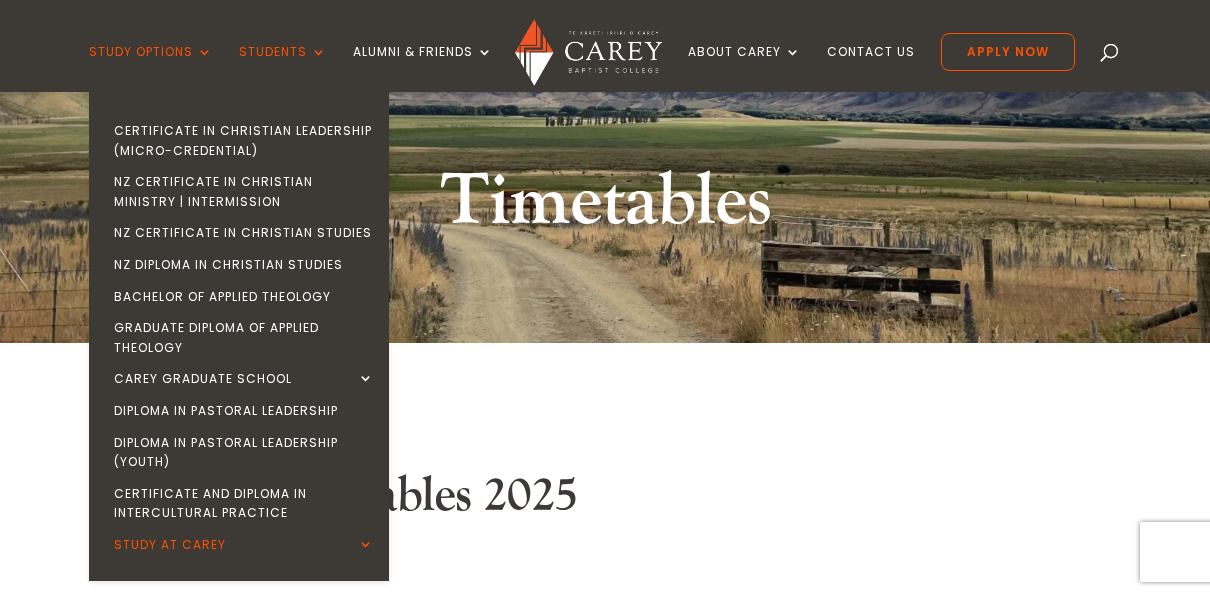 scroll, scrollTop: 200, scrollLeft: 0, axis: vertical 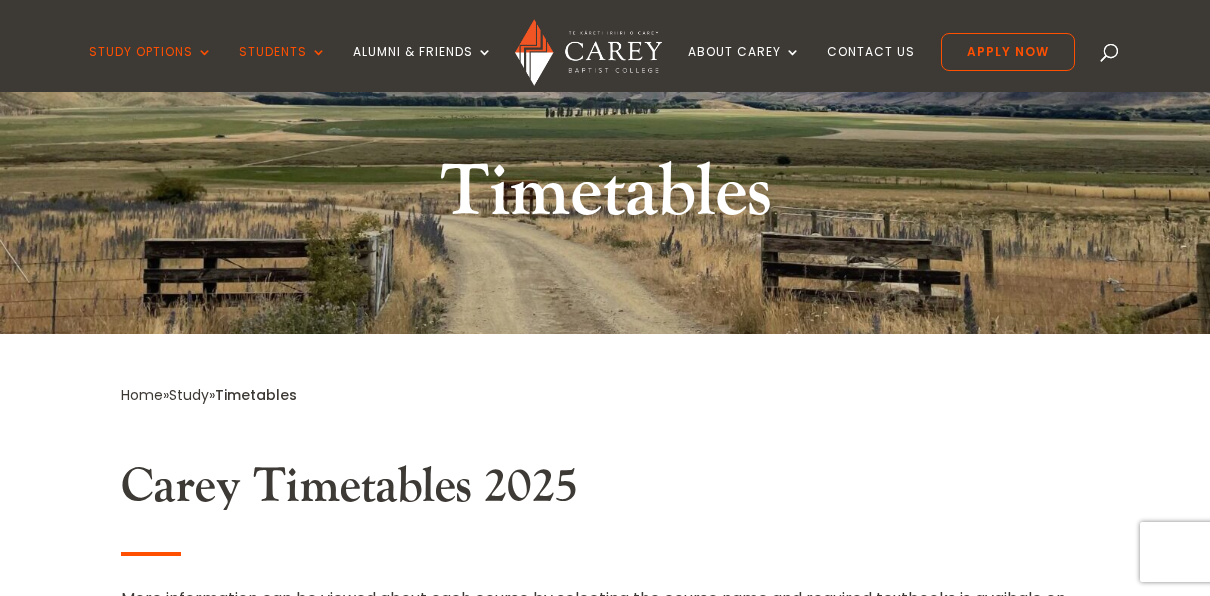 click at bounding box center (1110, 56) 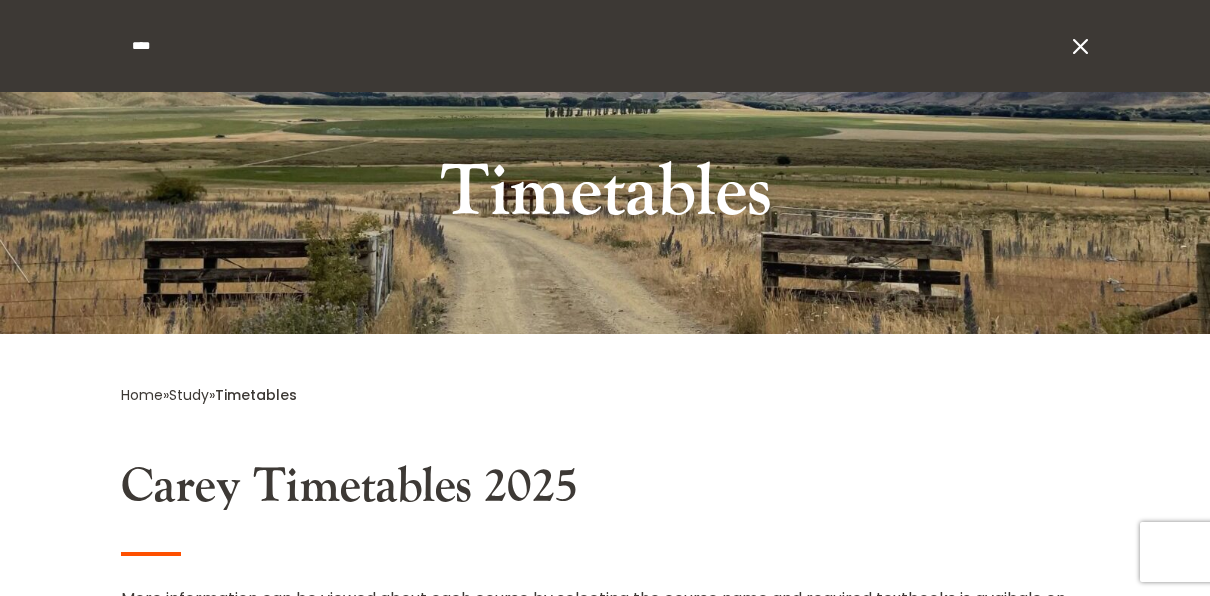 type on "****" 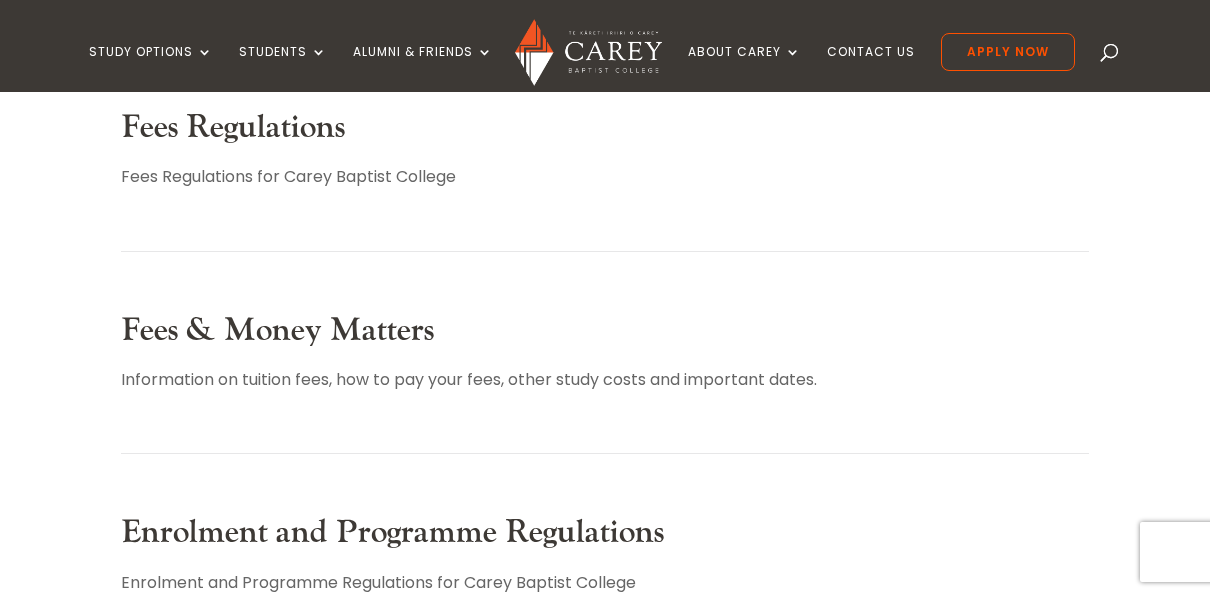 scroll, scrollTop: 500, scrollLeft: 0, axis: vertical 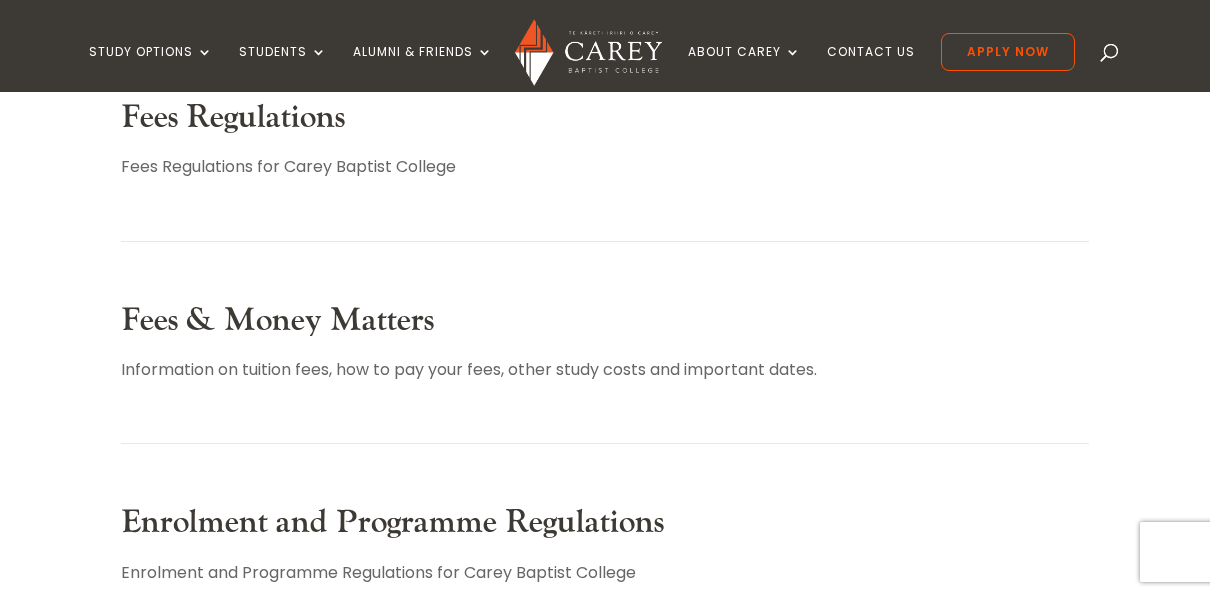 click on "Fees & Money Matters" at bounding box center [277, 320] 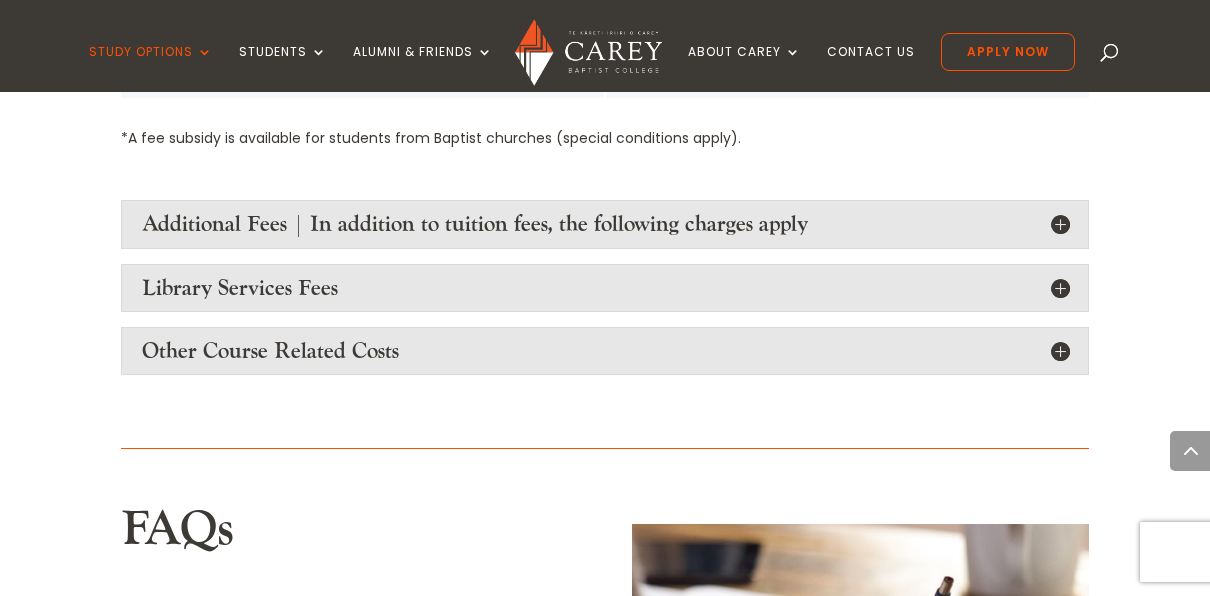 scroll, scrollTop: 2500, scrollLeft: 0, axis: vertical 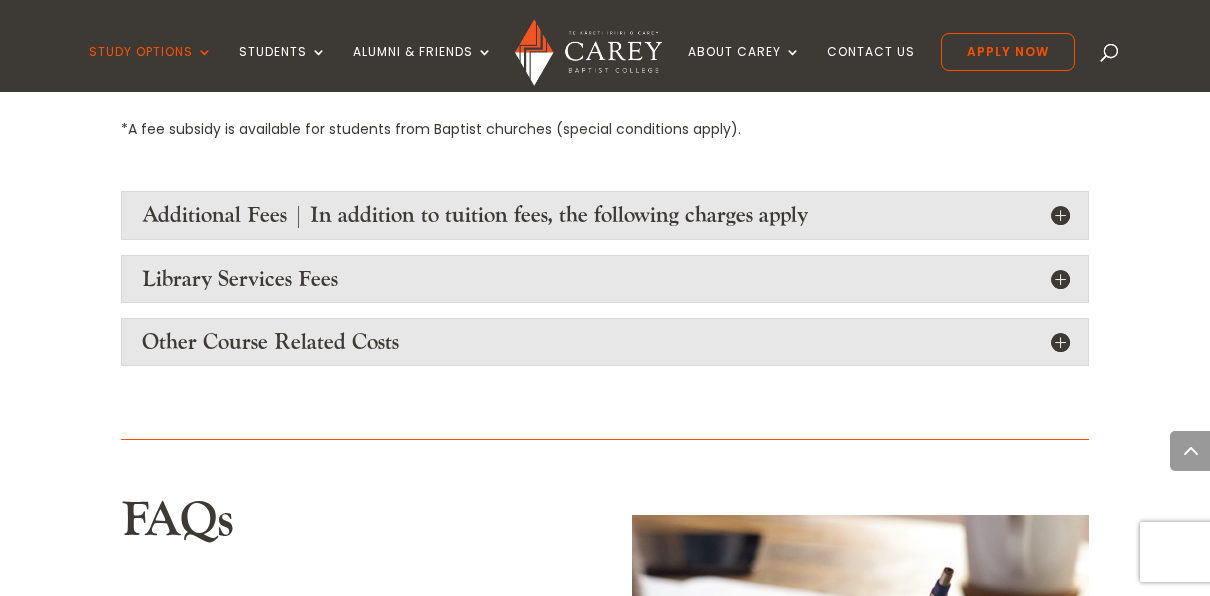 click on "Additional Fees | In addition to tuition fees, the following charges apply" at bounding box center (605, 215) 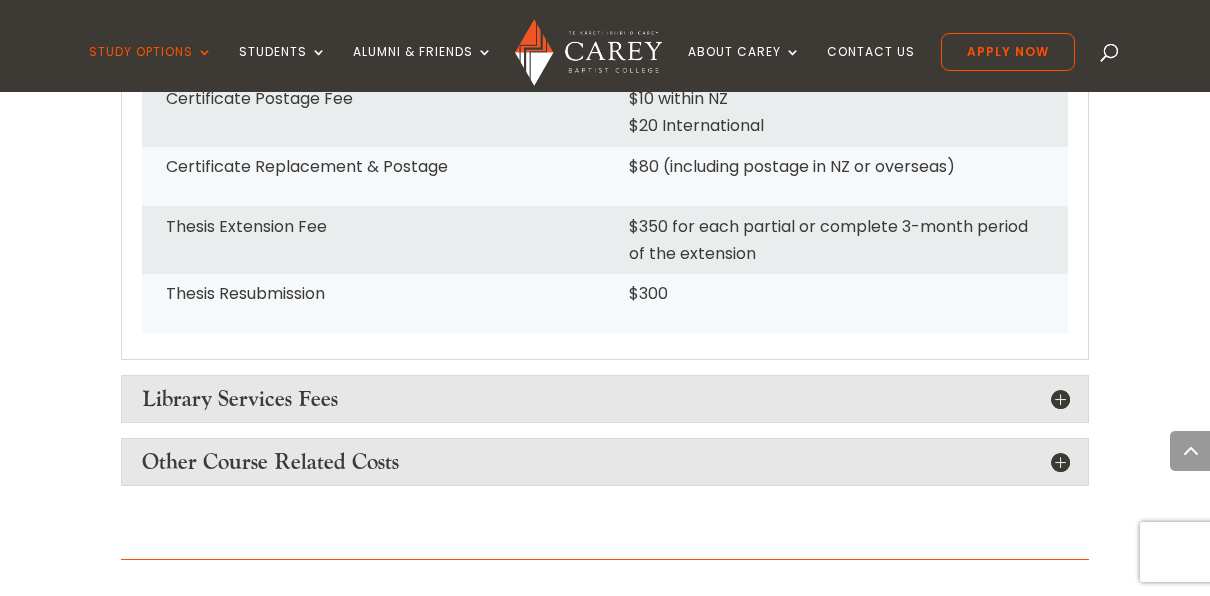scroll, scrollTop: 3200, scrollLeft: 0, axis: vertical 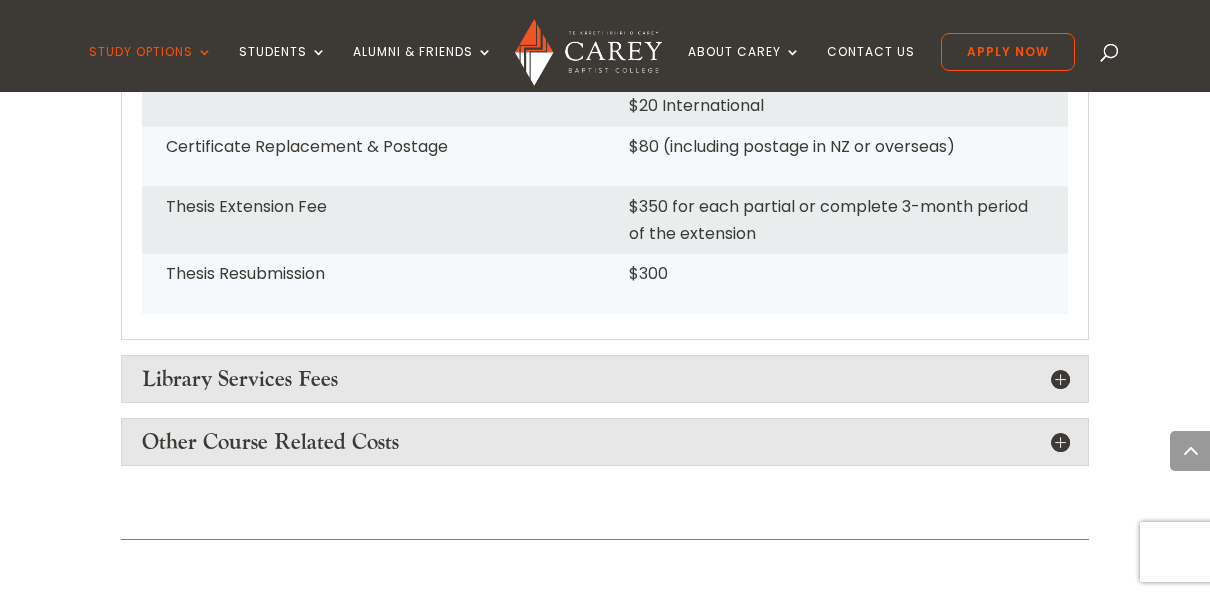 click on "Library Services Fees" at bounding box center [605, 379] 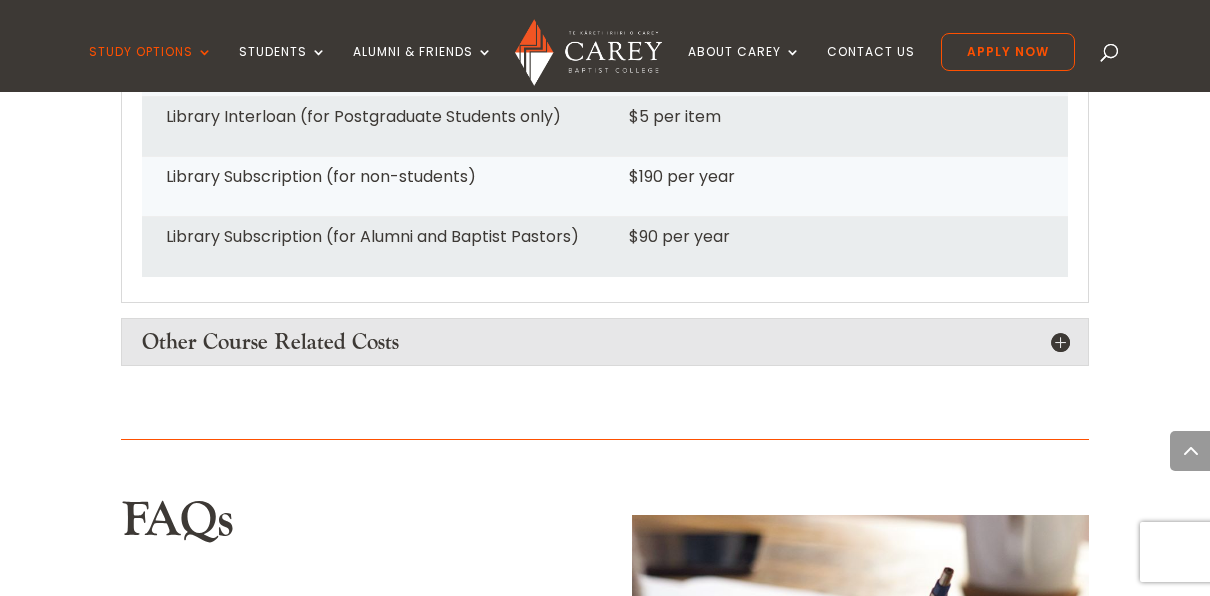 scroll, scrollTop: 3700, scrollLeft: 0, axis: vertical 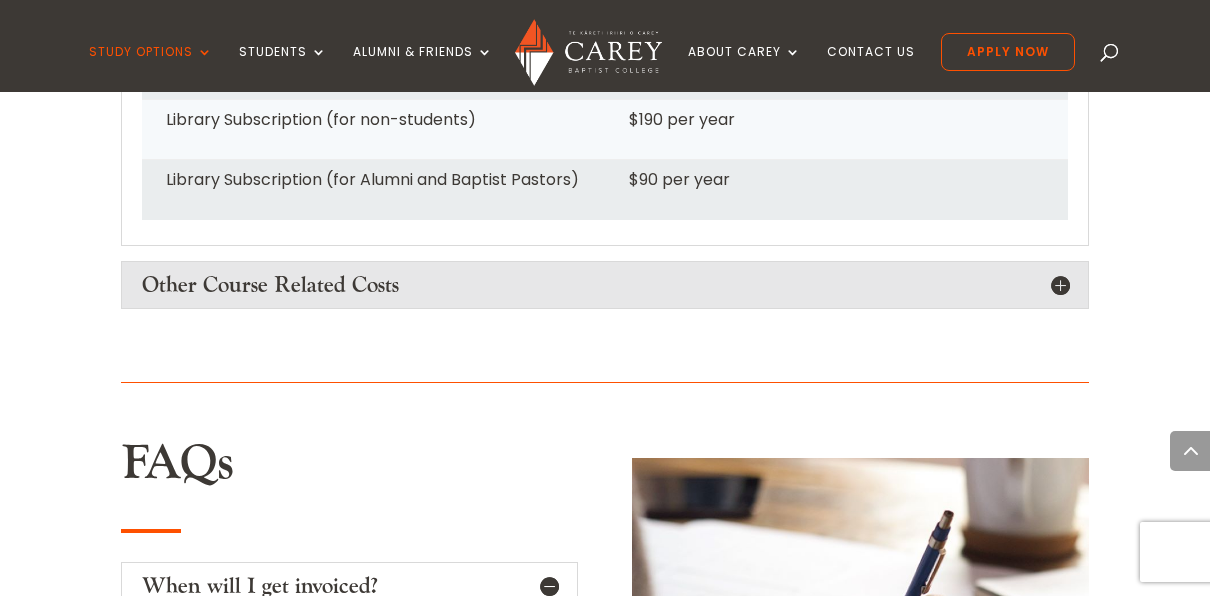 click on "Other Course Related Costs" at bounding box center (605, 285) 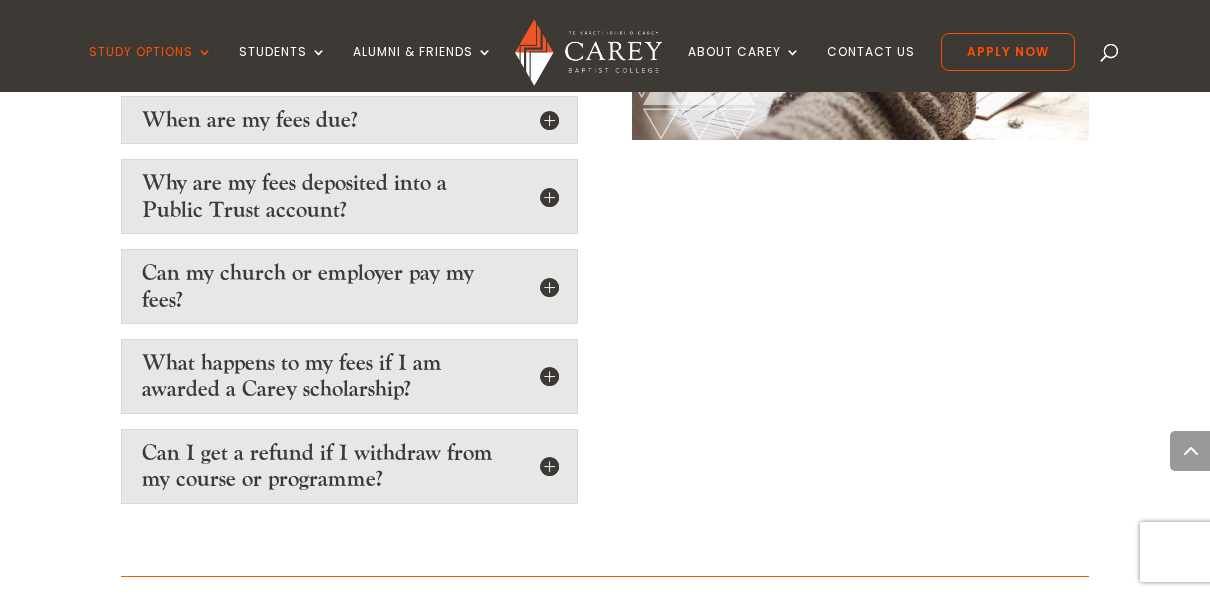 scroll, scrollTop: 5000, scrollLeft: 0, axis: vertical 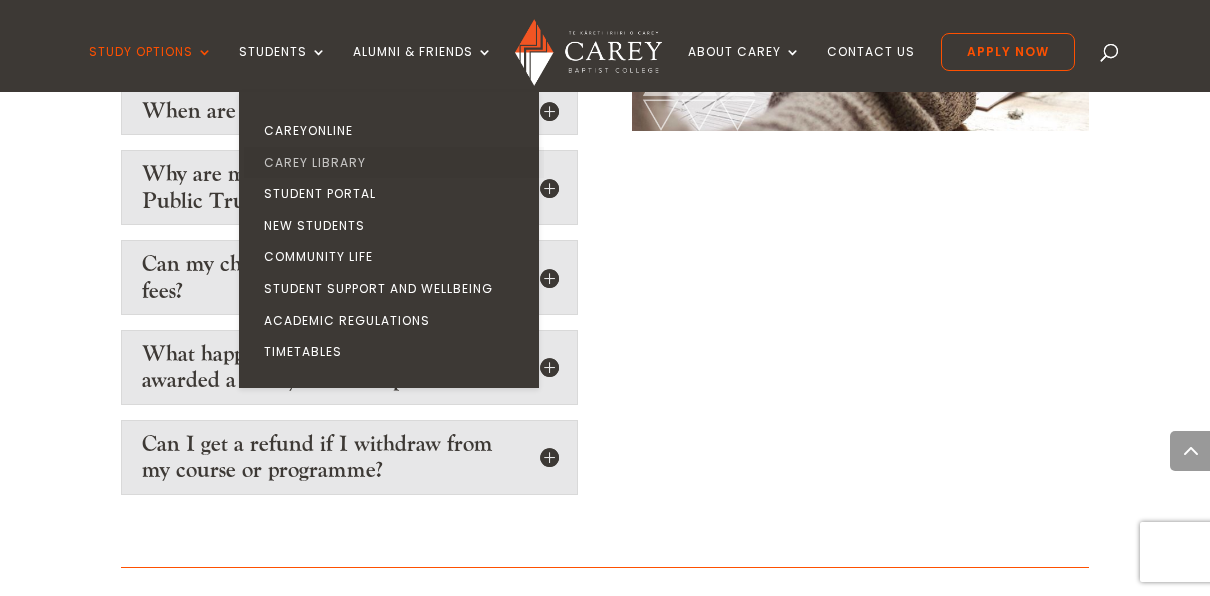 click on "Carey Library" at bounding box center (394, 163) 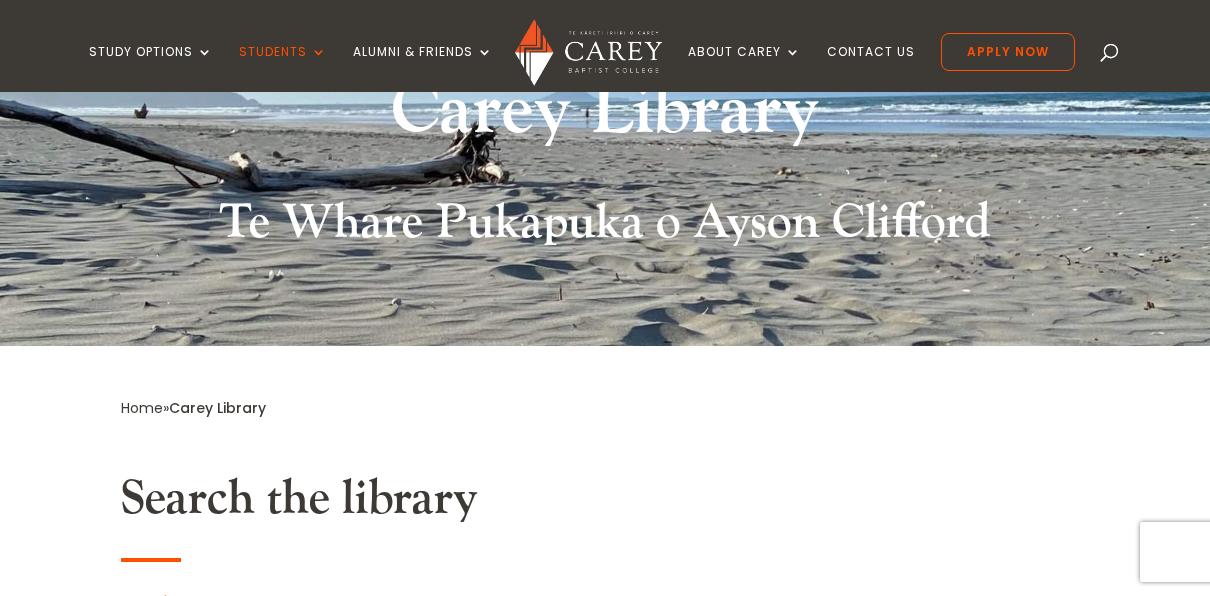 scroll, scrollTop: 600, scrollLeft: 0, axis: vertical 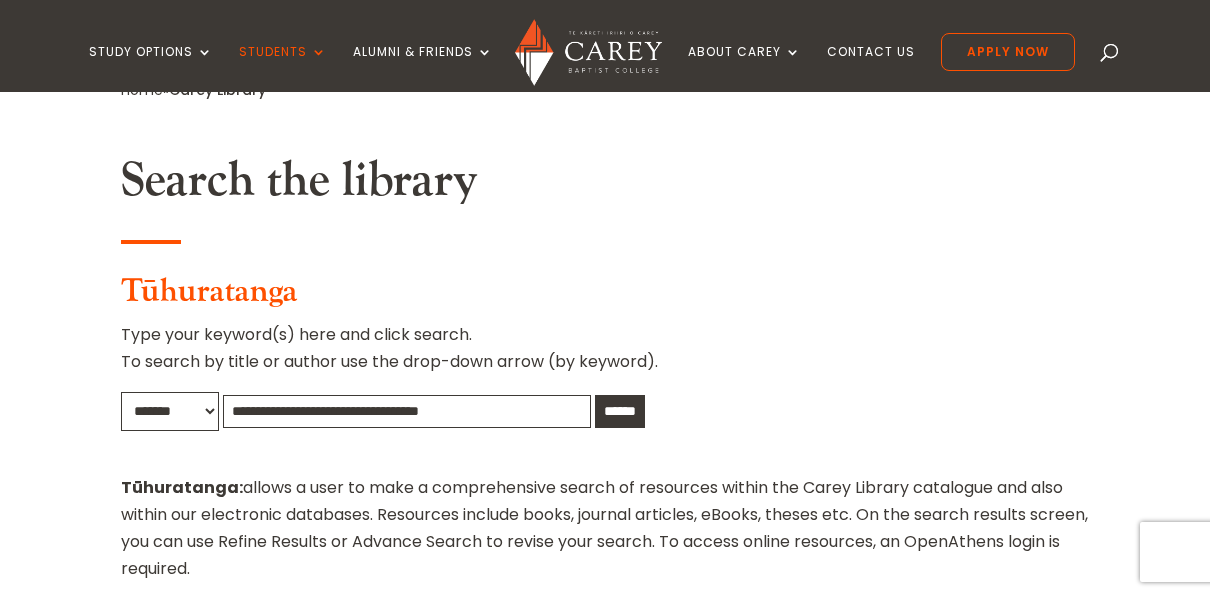 click at bounding box center (407, 411) 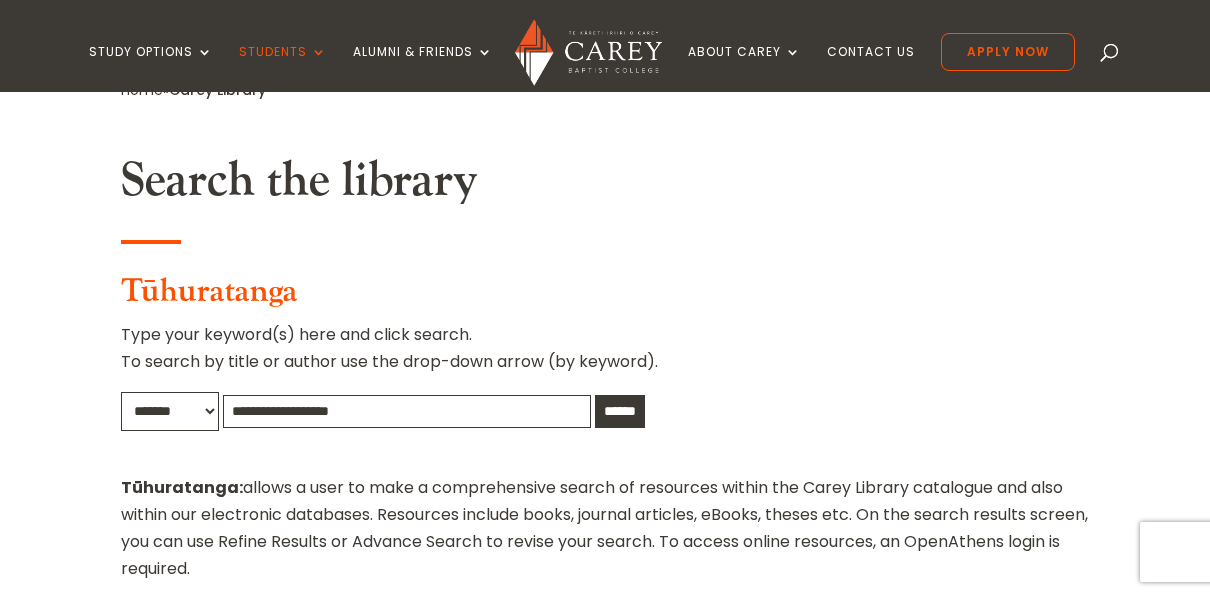type on "**********" 